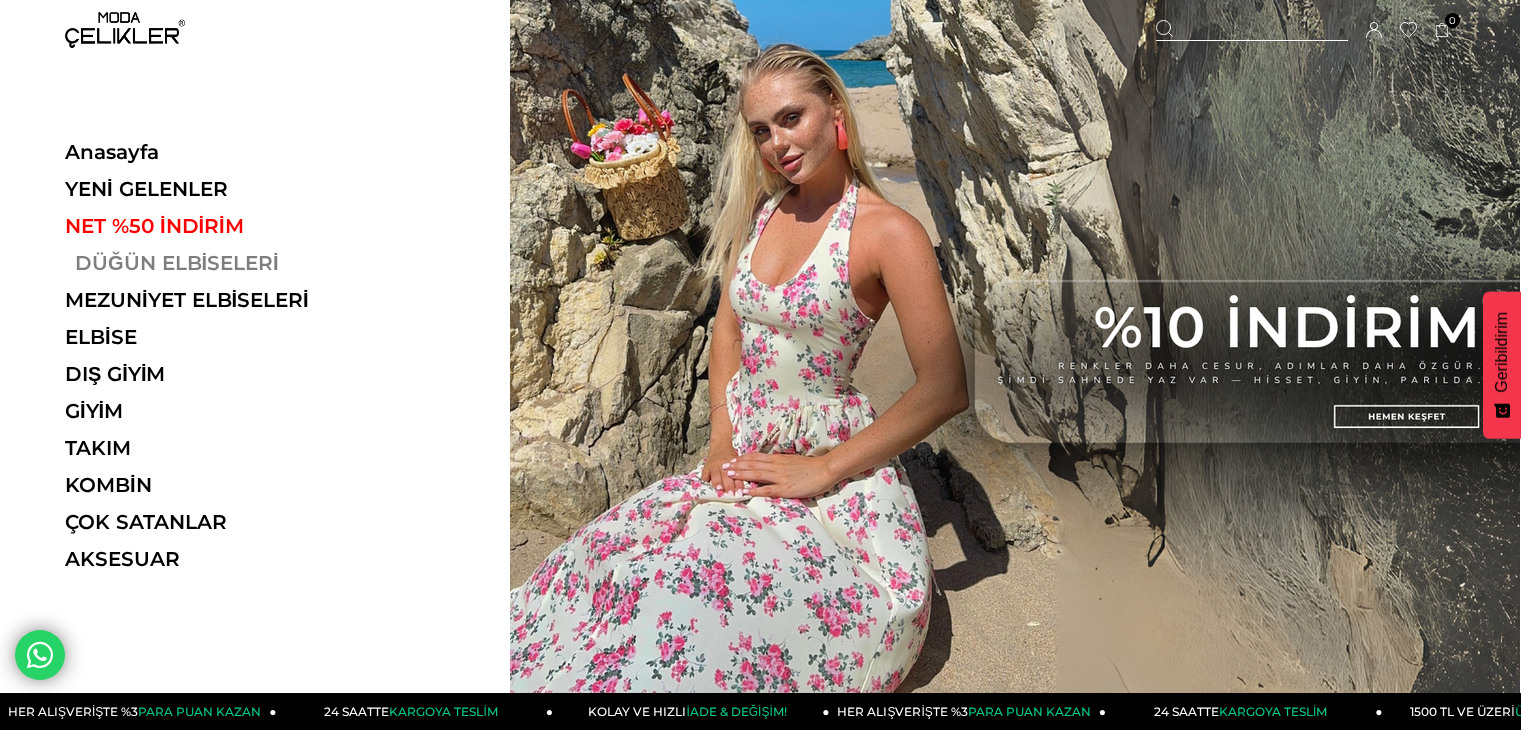 scroll, scrollTop: 0, scrollLeft: 0, axis: both 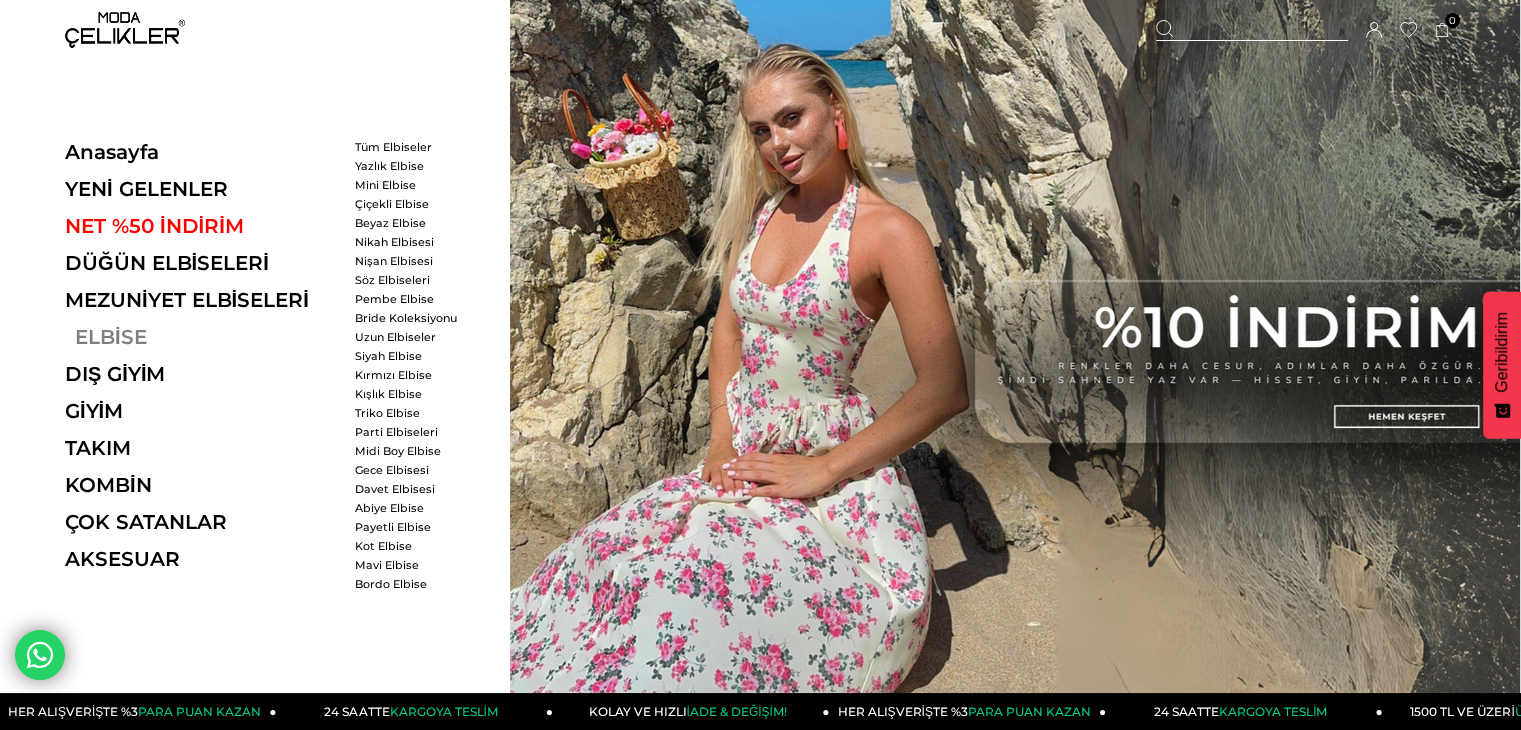 click on "ELBİSE" at bounding box center (202, 337) 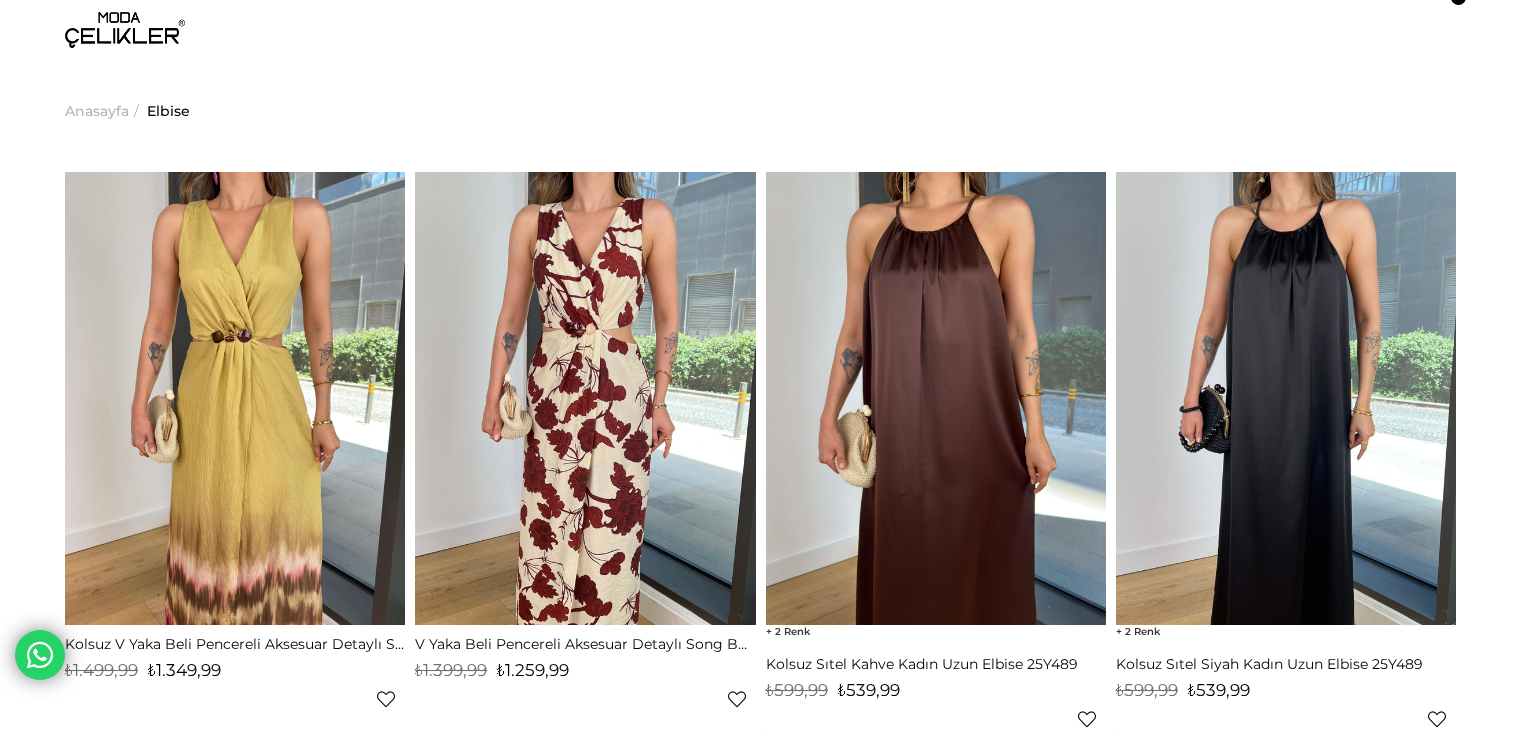 scroll, scrollTop: 0, scrollLeft: 0, axis: both 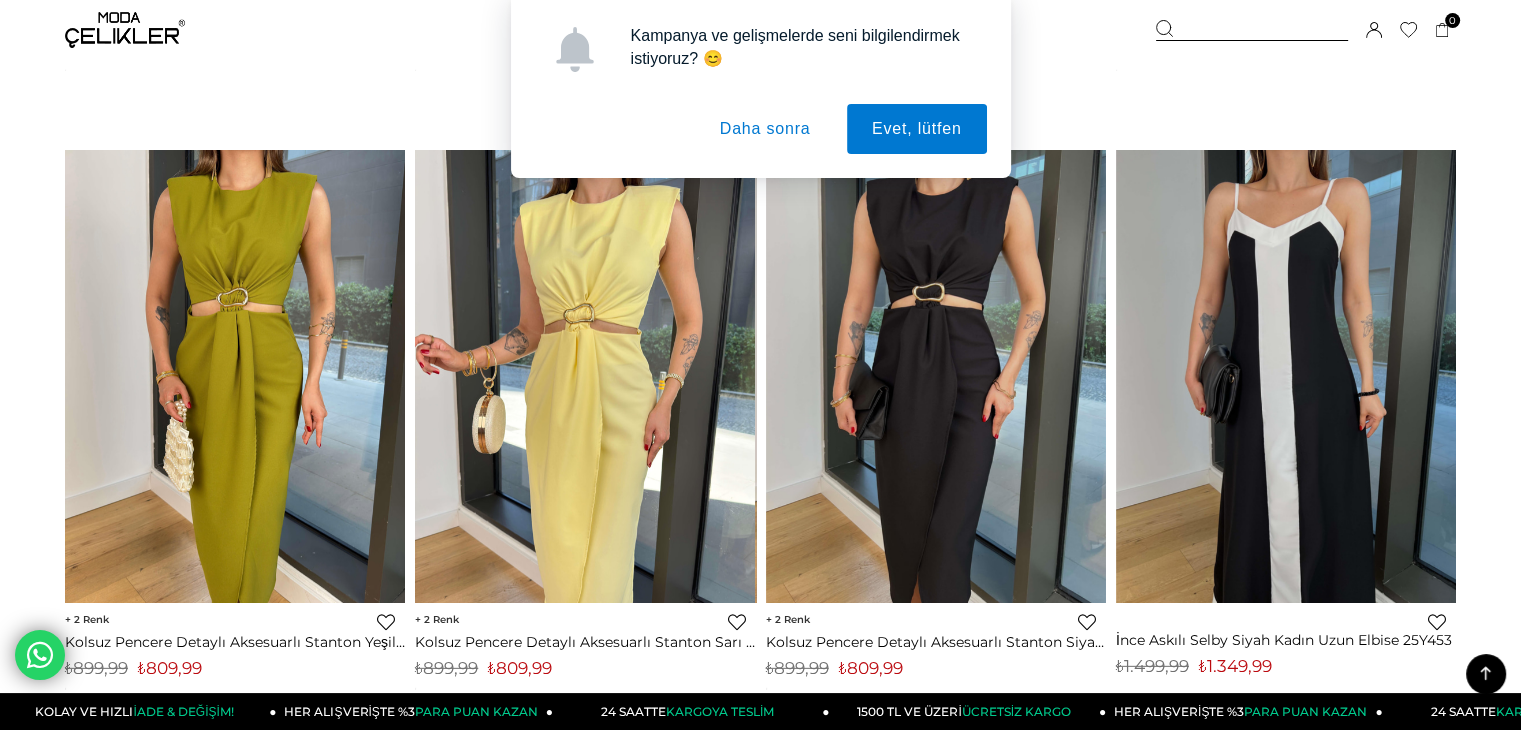 click on "Daha sonra" at bounding box center (765, 129) 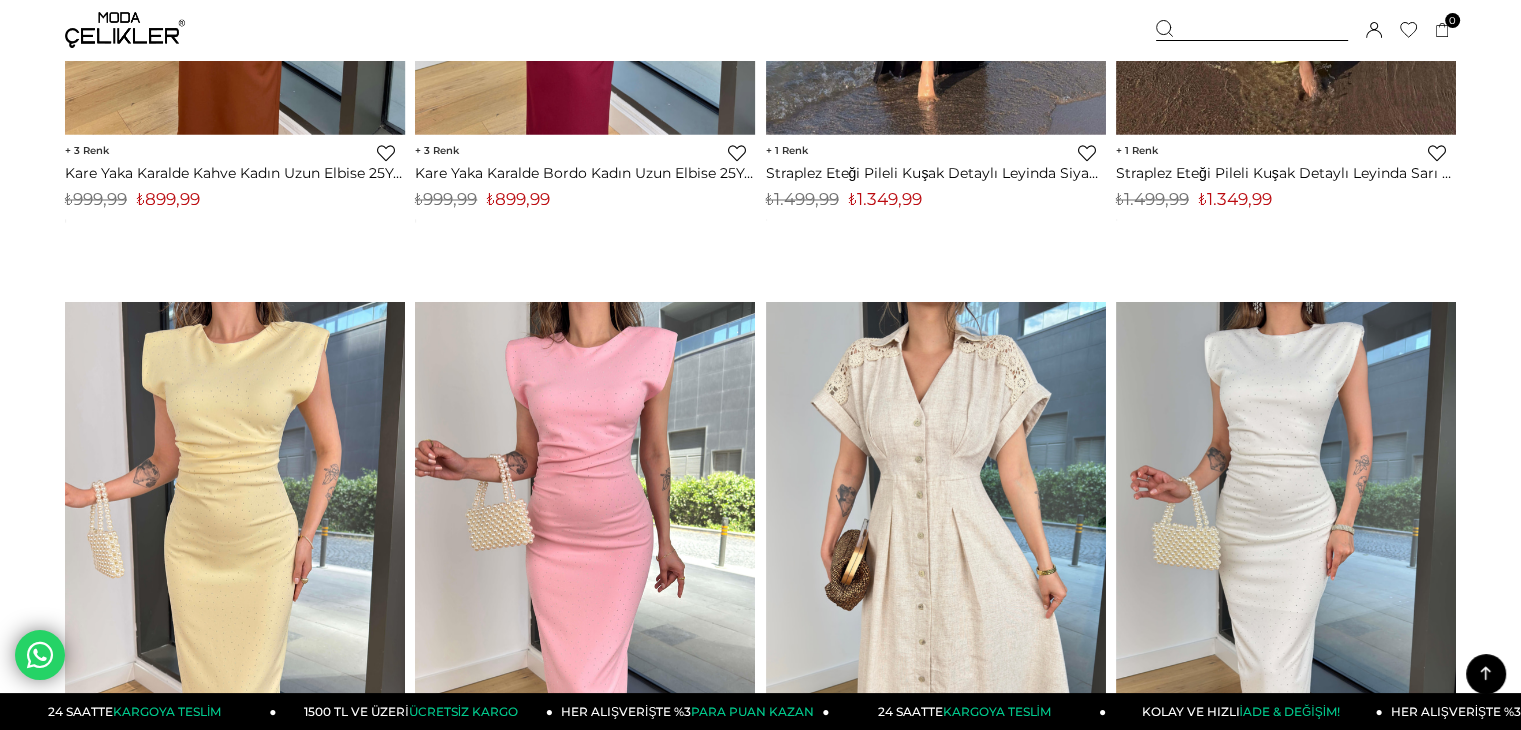 scroll, scrollTop: 11400, scrollLeft: 0, axis: vertical 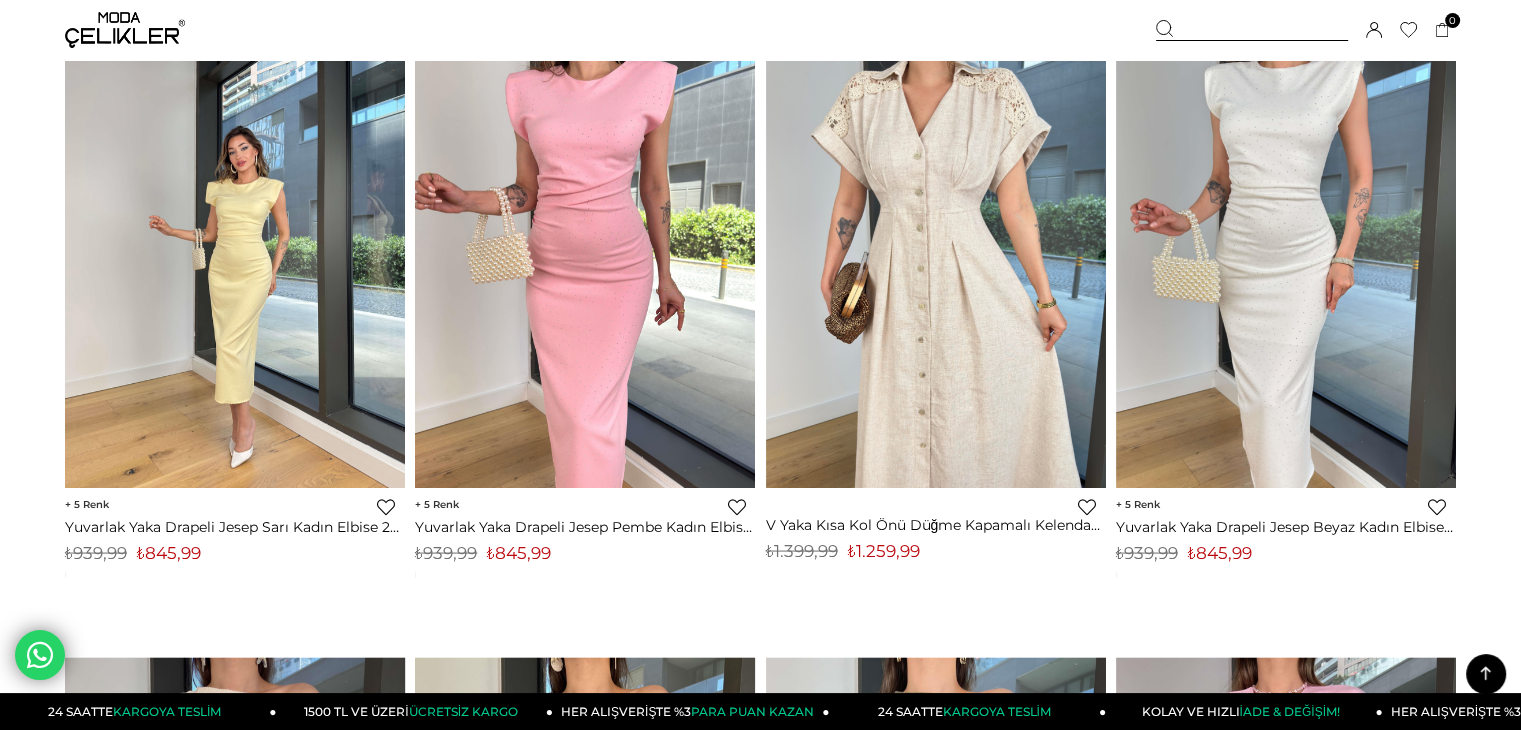 click at bounding box center [235, 260] 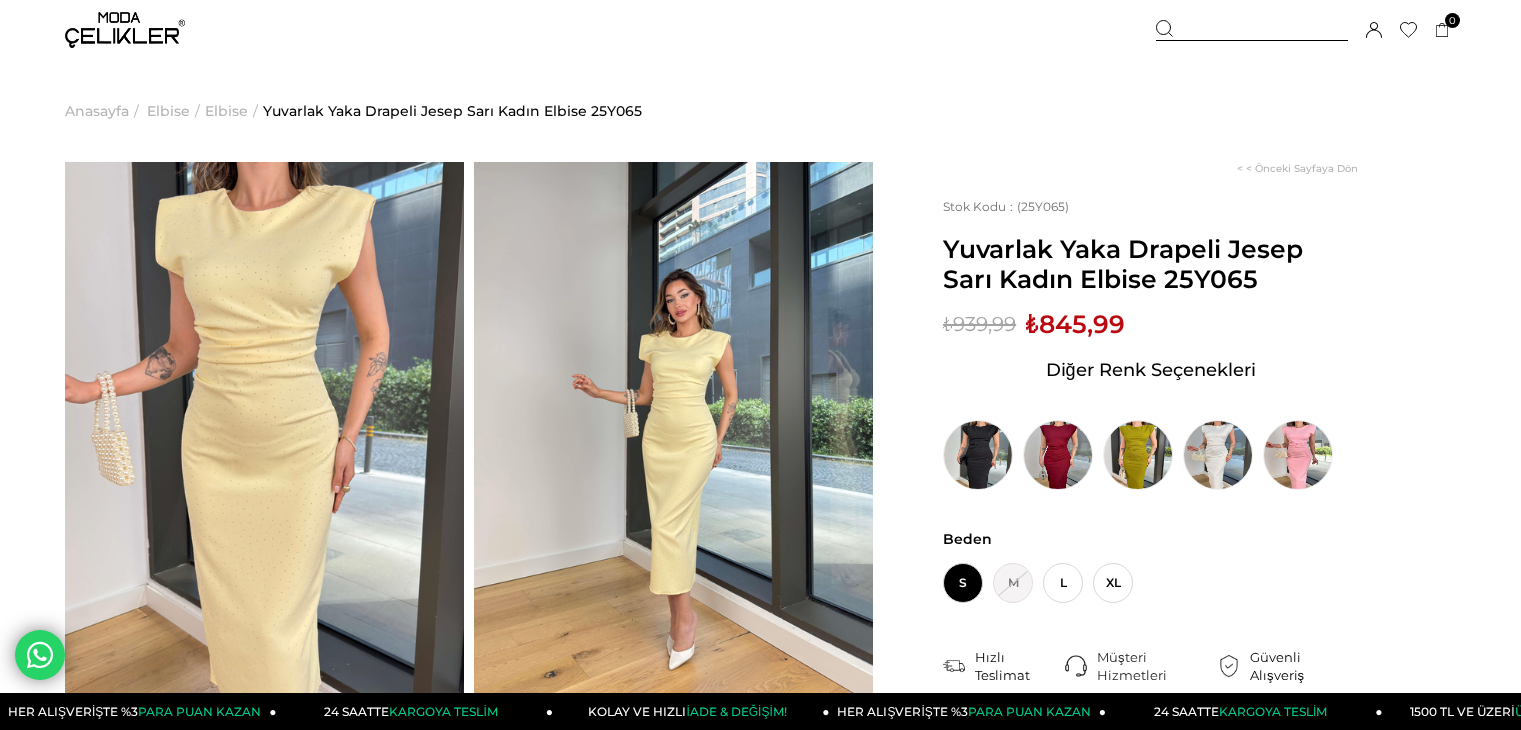 scroll, scrollTop: 0, scrollLeft: 0, axis: both 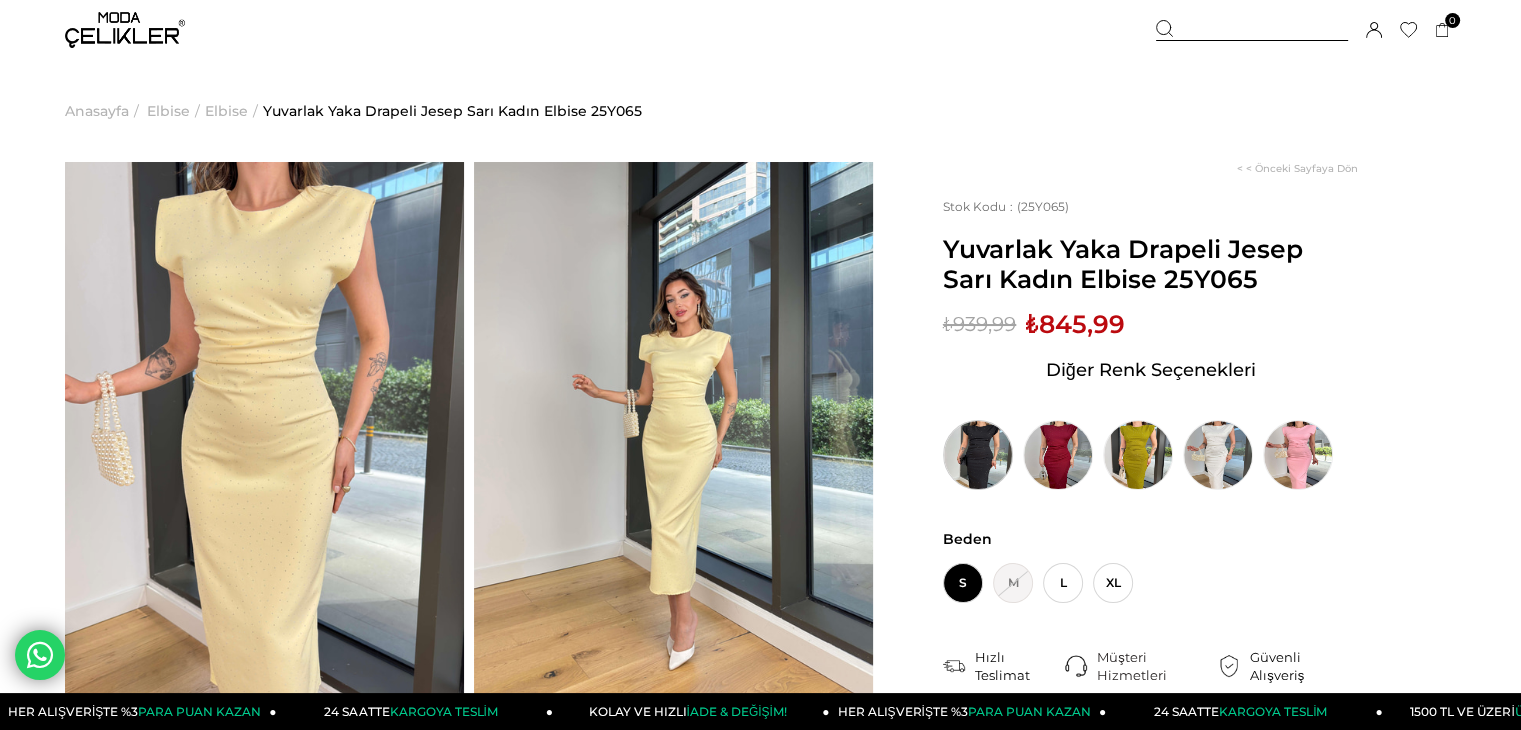 click at bounding box center (978, 455) 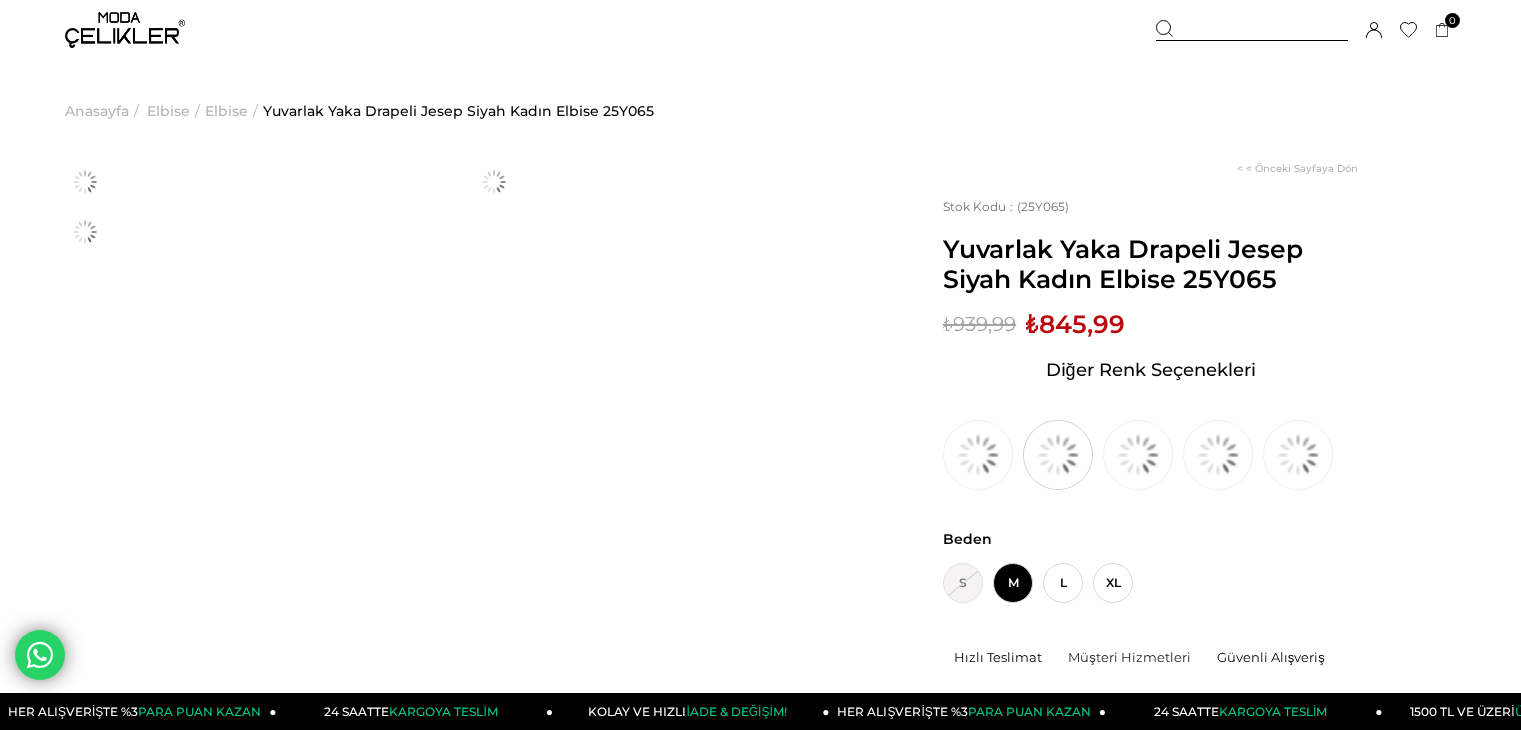 scroll, scrollTop: 0, scrollLeft: 0, axis: both 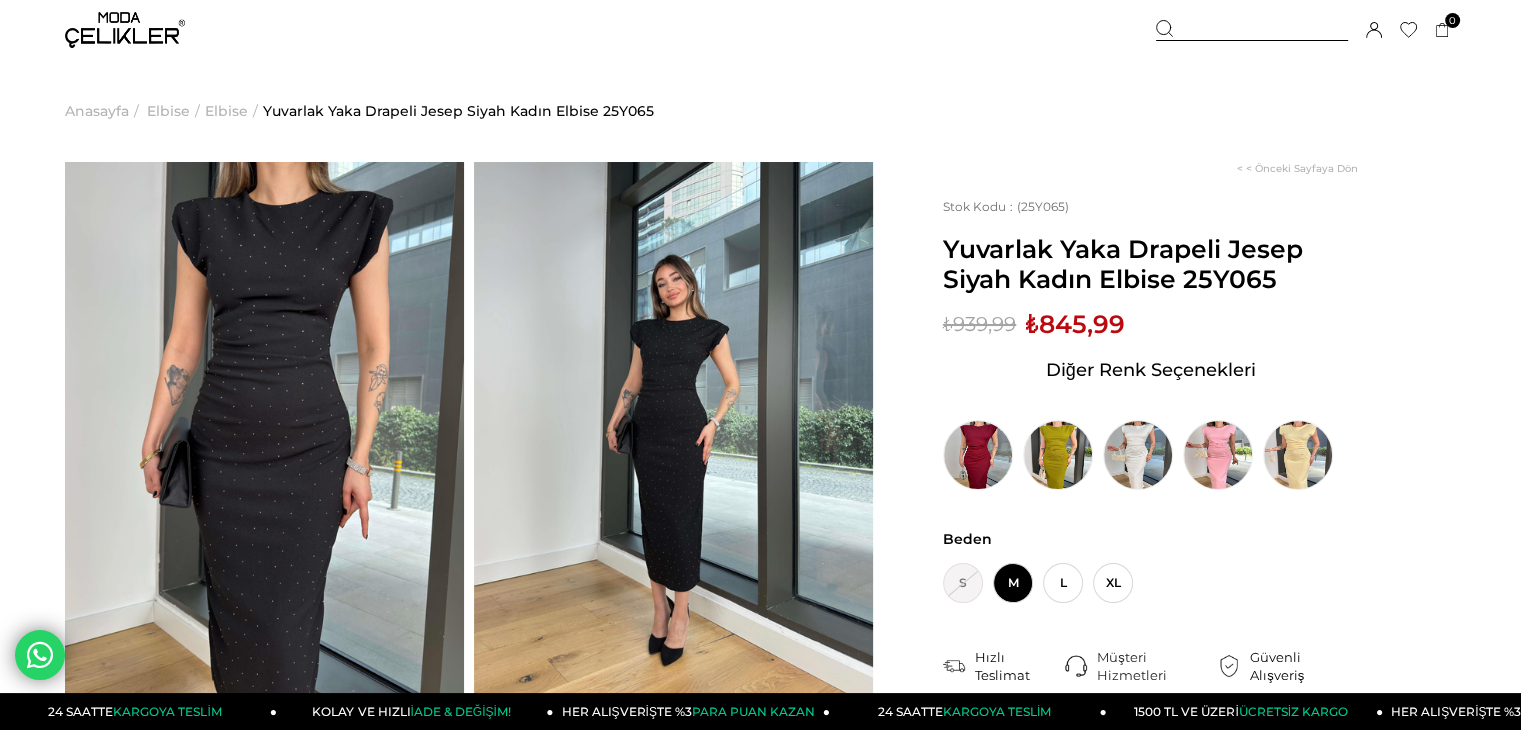 click at bounding box center [264, 428] 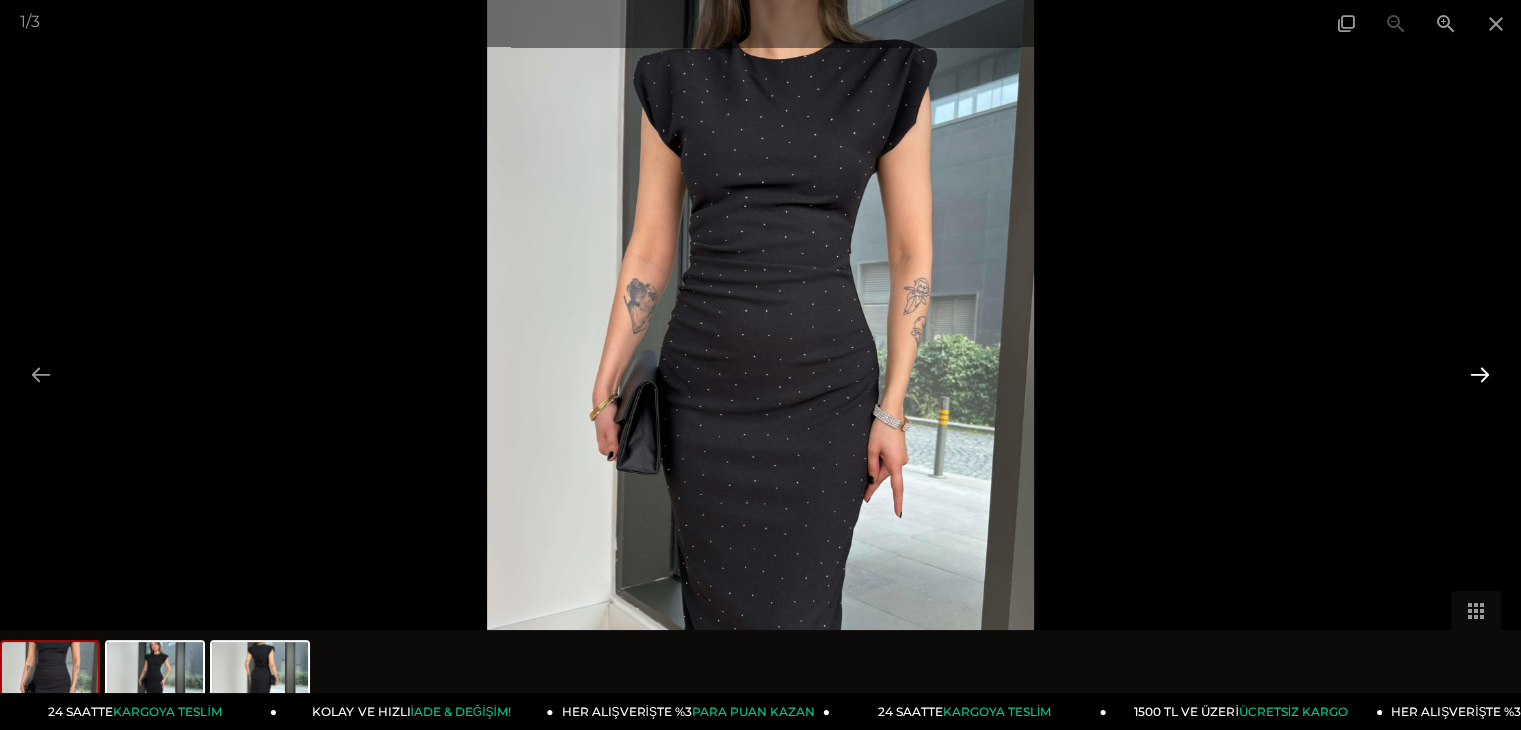 click at bounding box center (1480, 374) 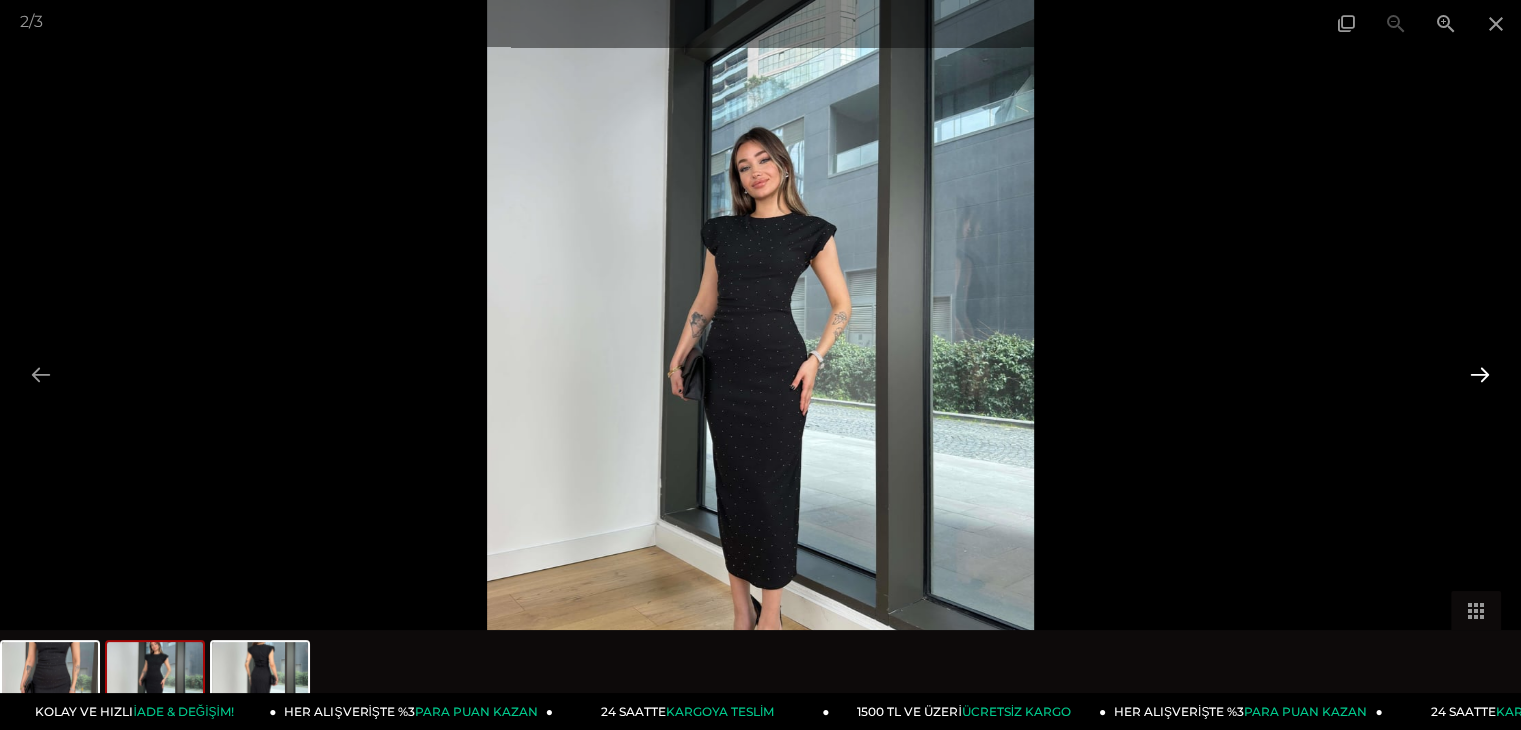 click at bounding box center (1480, 374) 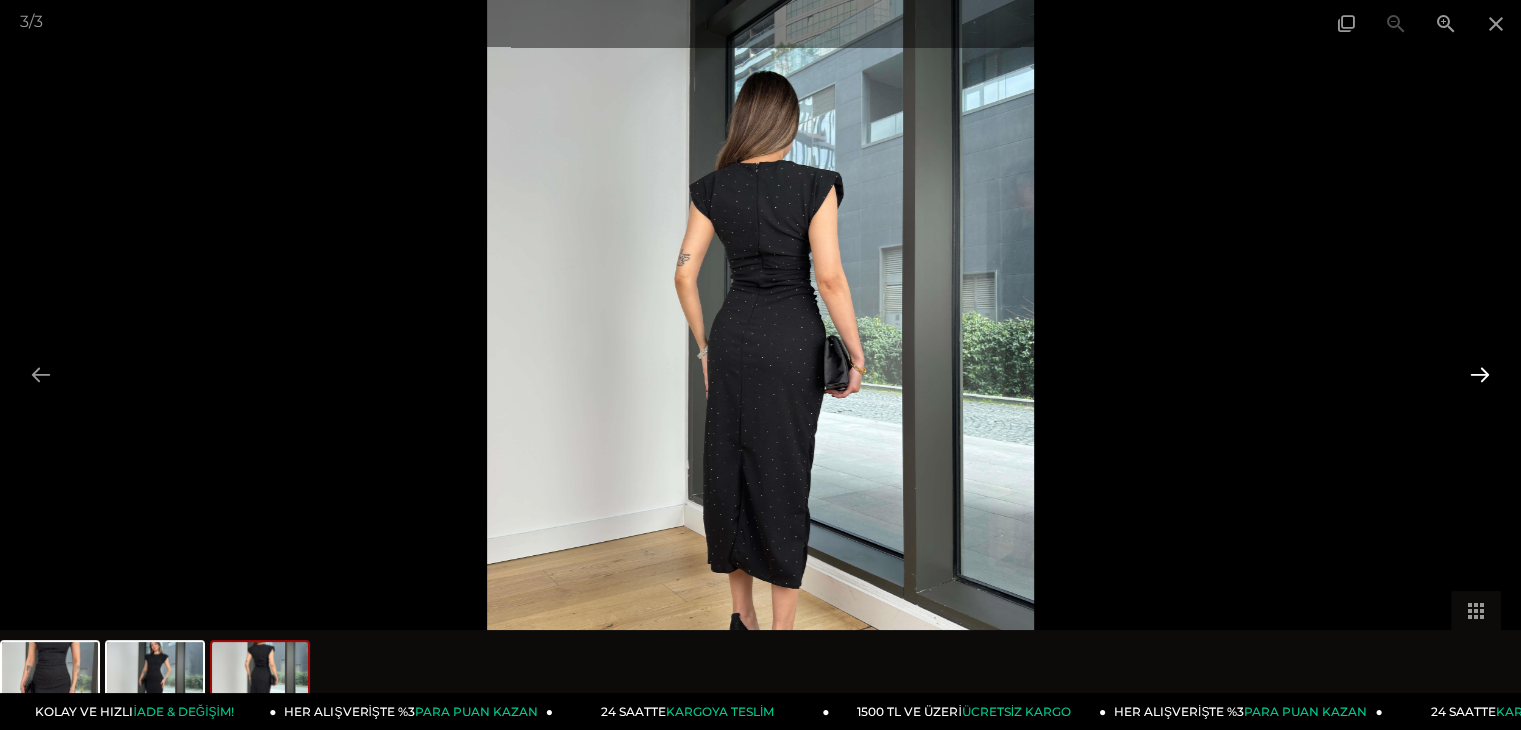 click at bounding box center [1480, 374] 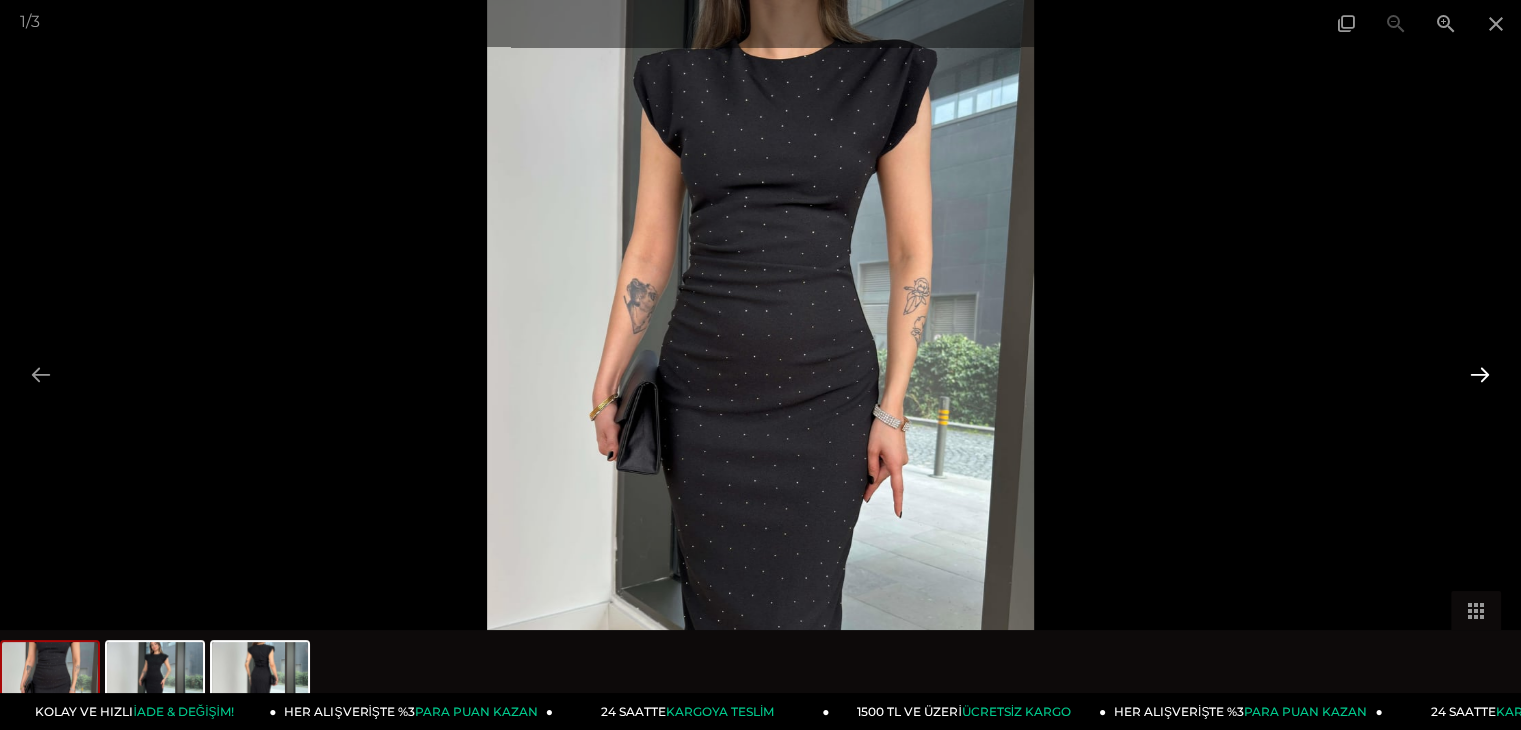 click at bounding box center (1480, 374) 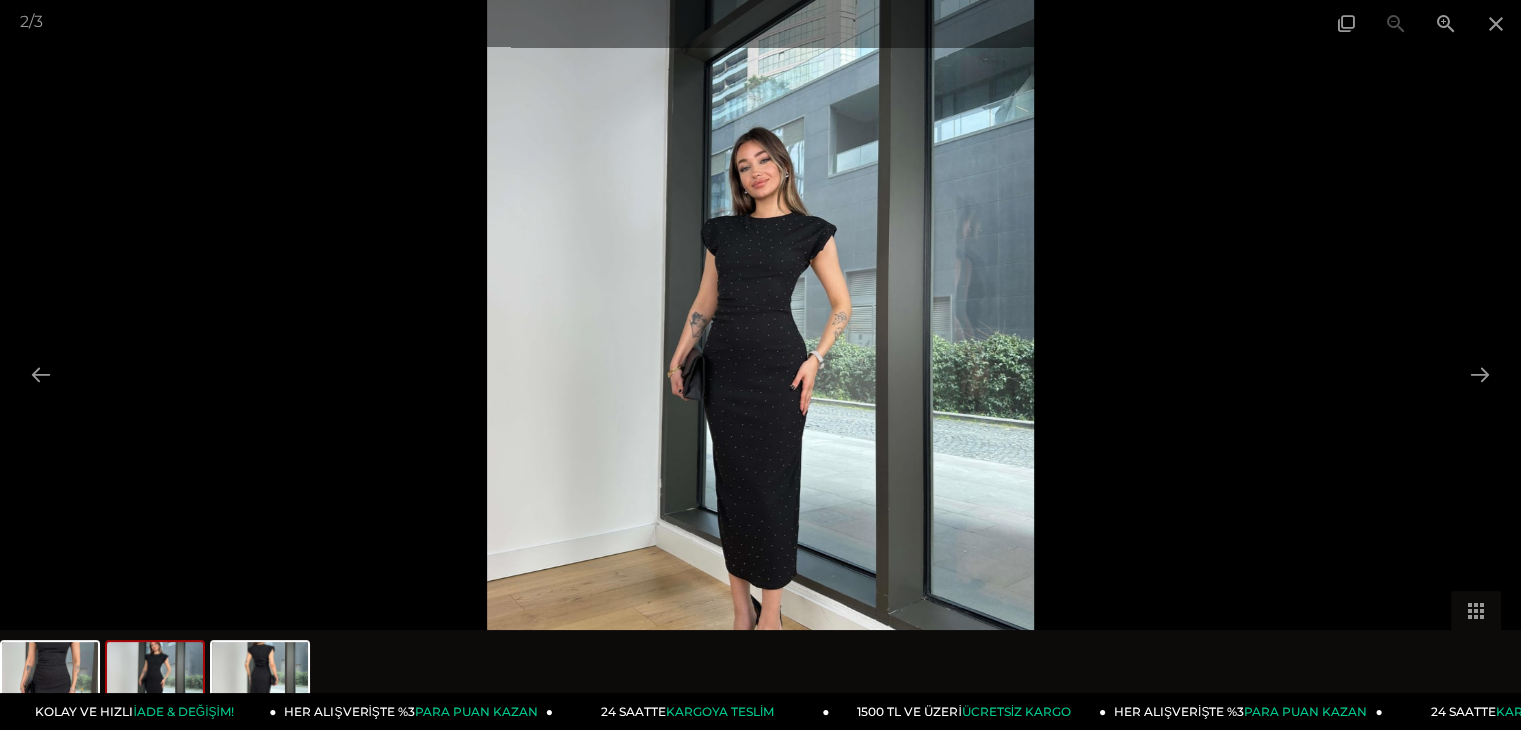 click at bounding box center [760, 365] 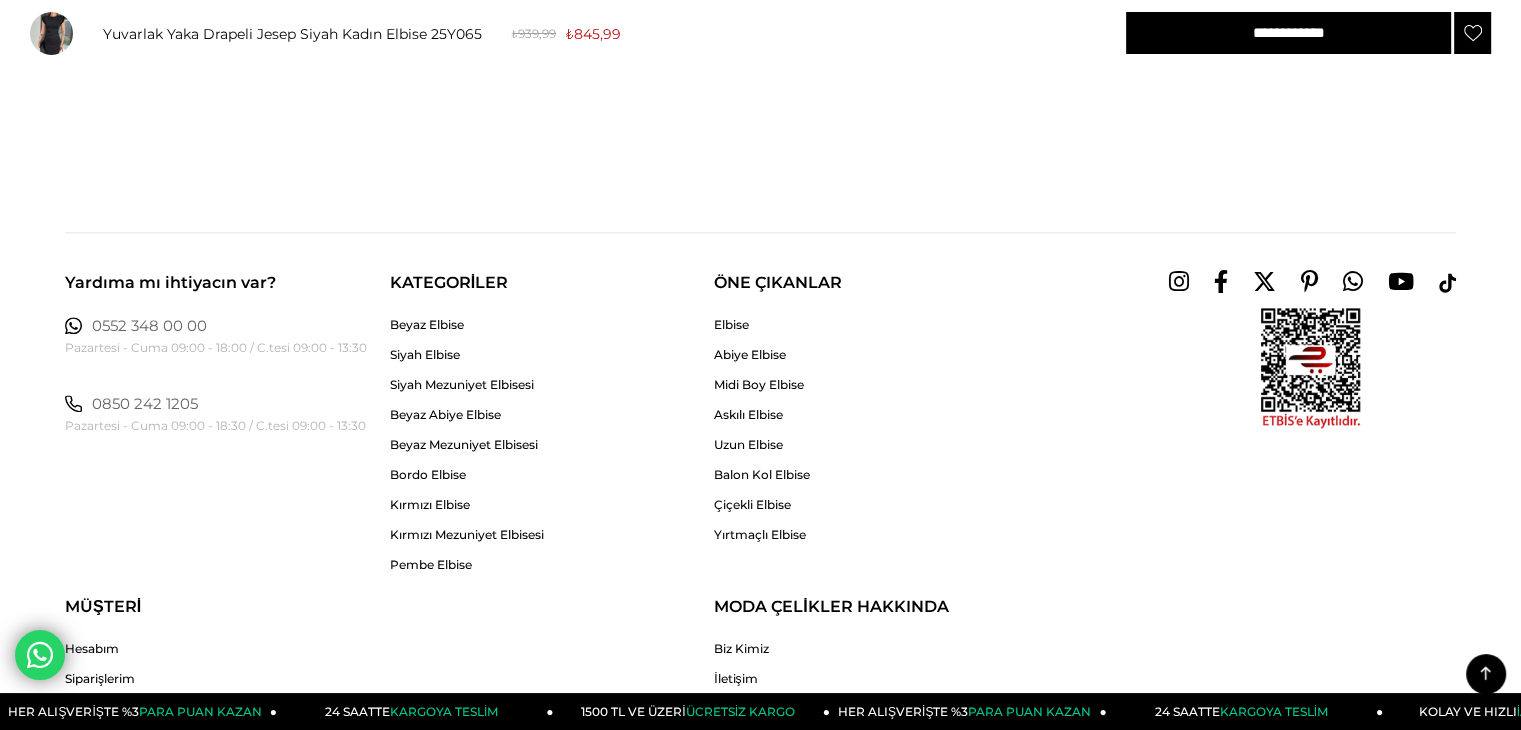 scroll, scrollTop: 3095, scrollLeft: 0, axis: vertical 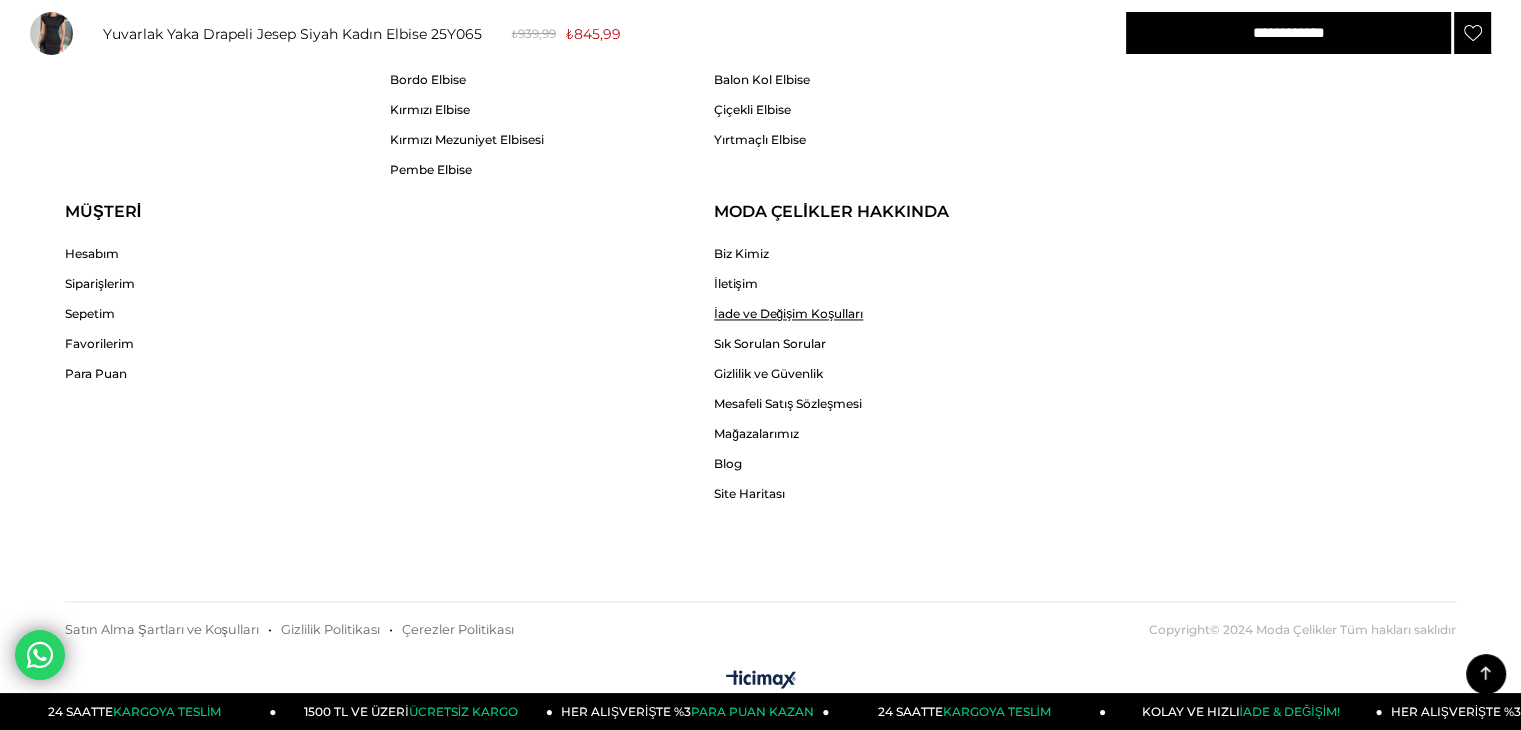 click on "İade ve Değişim Koşulları" at bounding box center (788, 313) 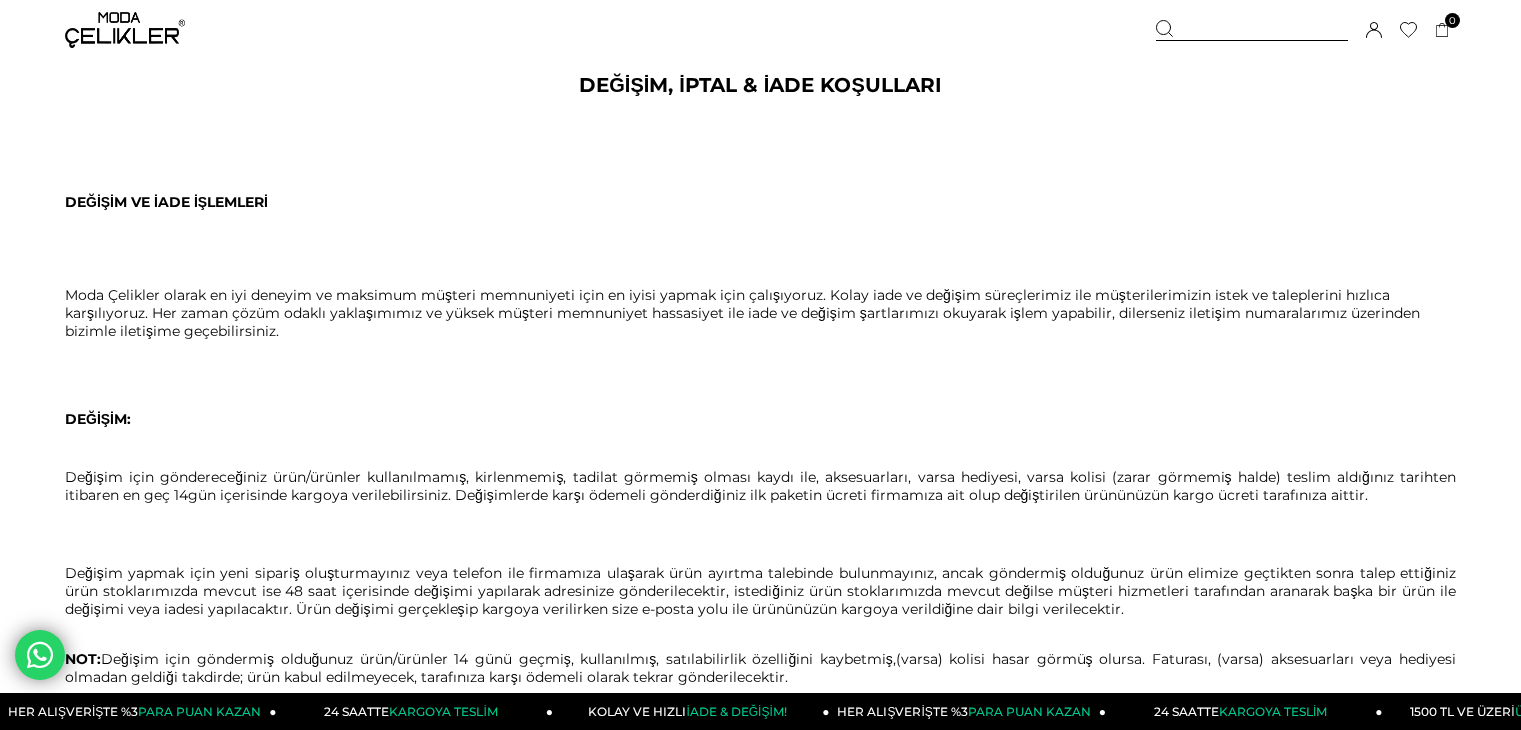 scroll, scrollTop: 0, scrollLeft: 0, axis: both 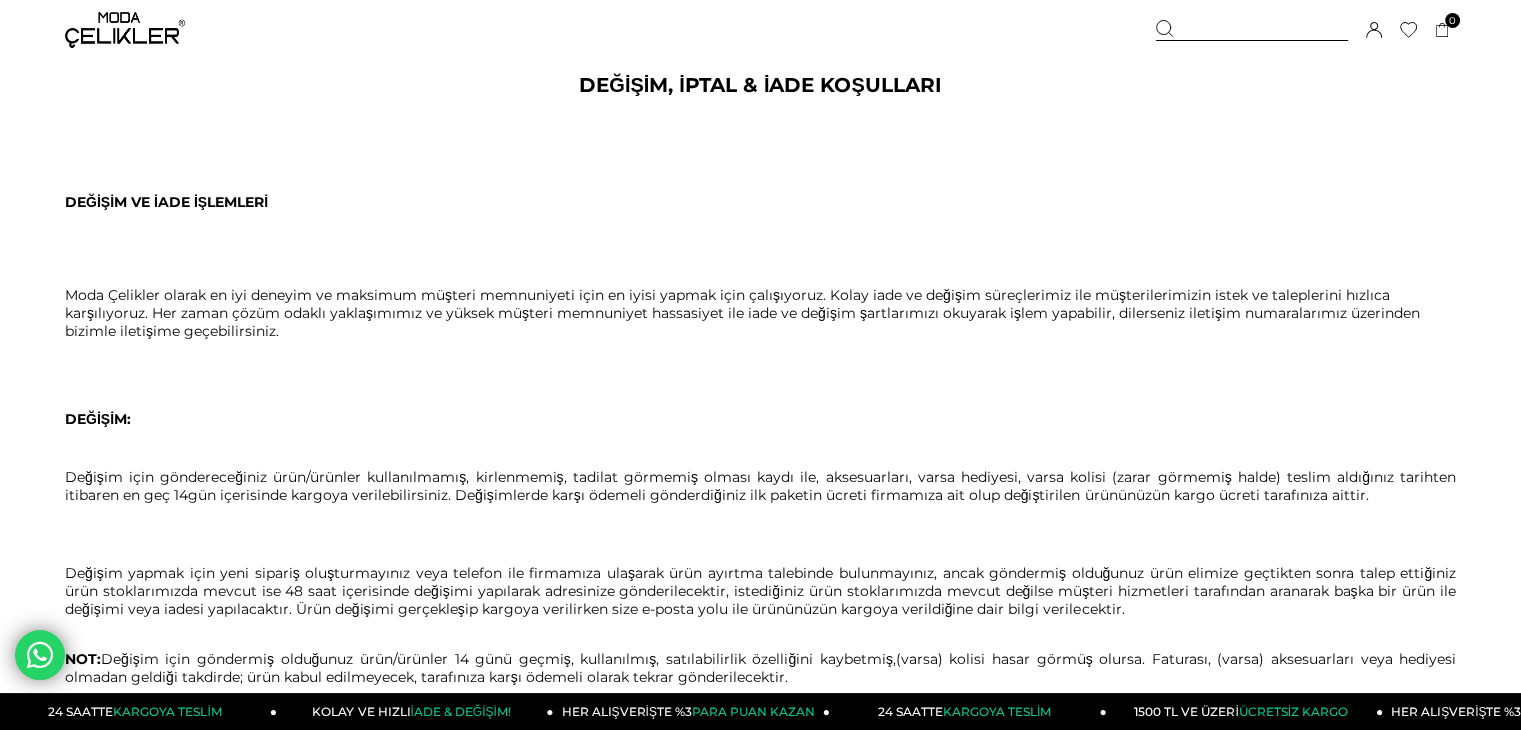 click at bounding box center (125, 30) 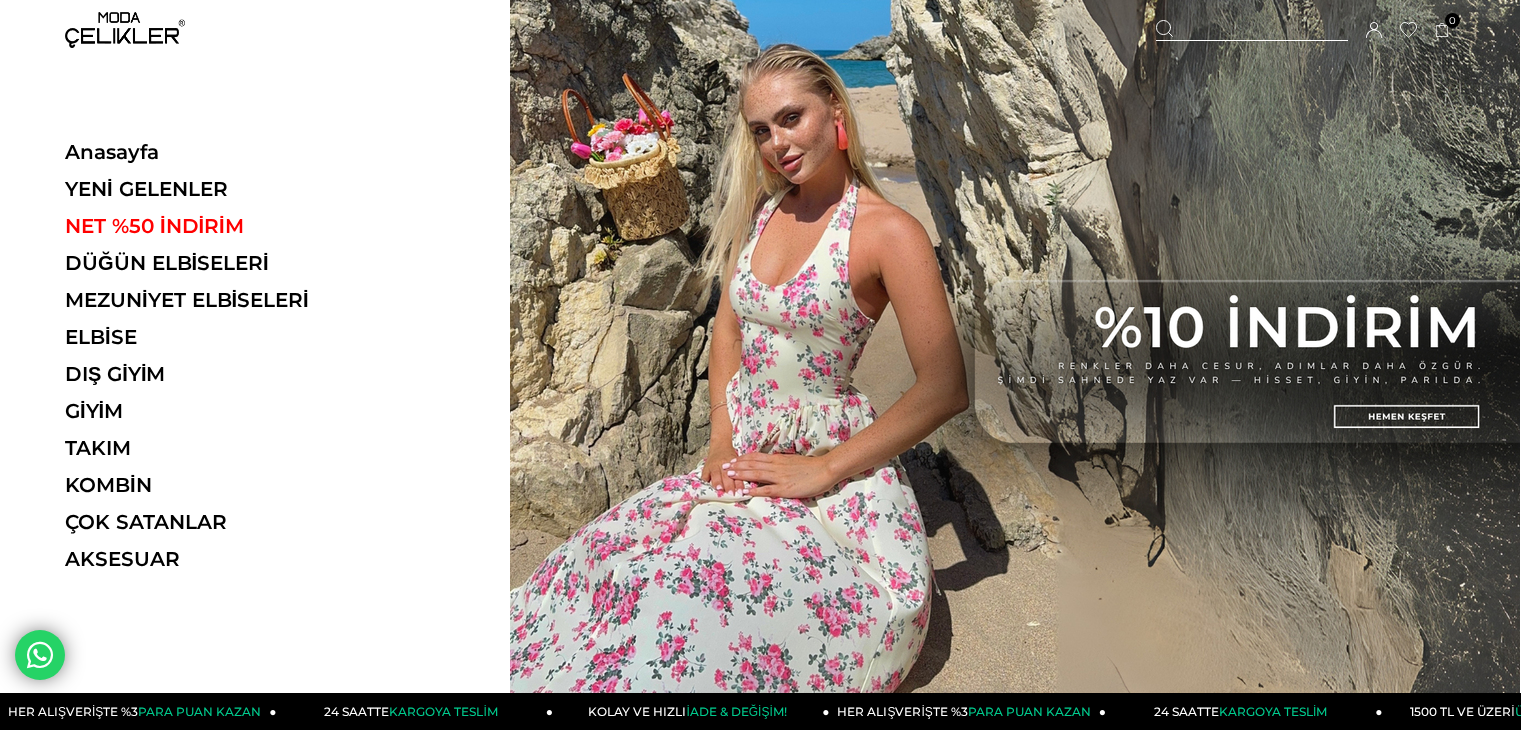 scroll, scrollTop: 0, scrollLeft: 0, axis: both 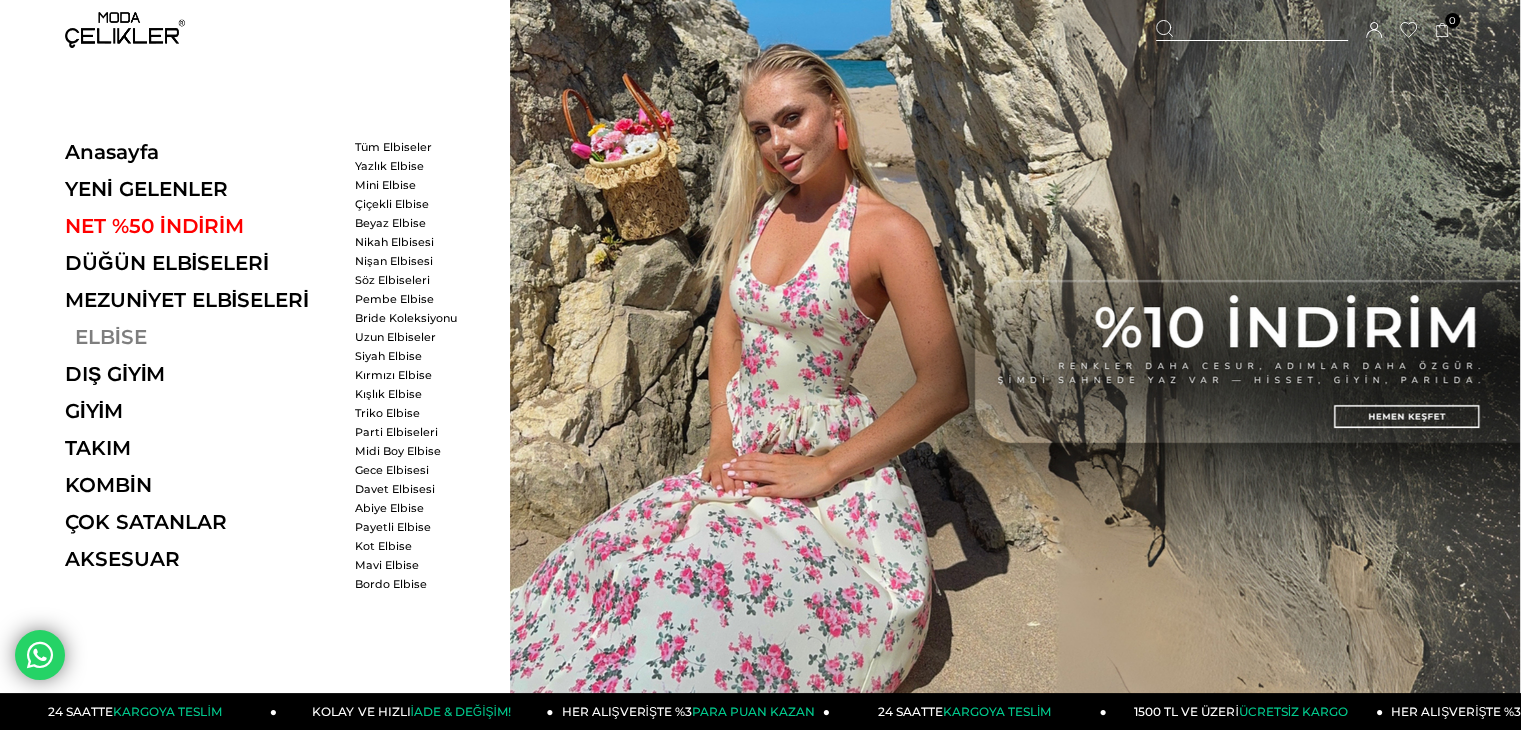 click on "ELBİSE" at bounding box center [202, 337] 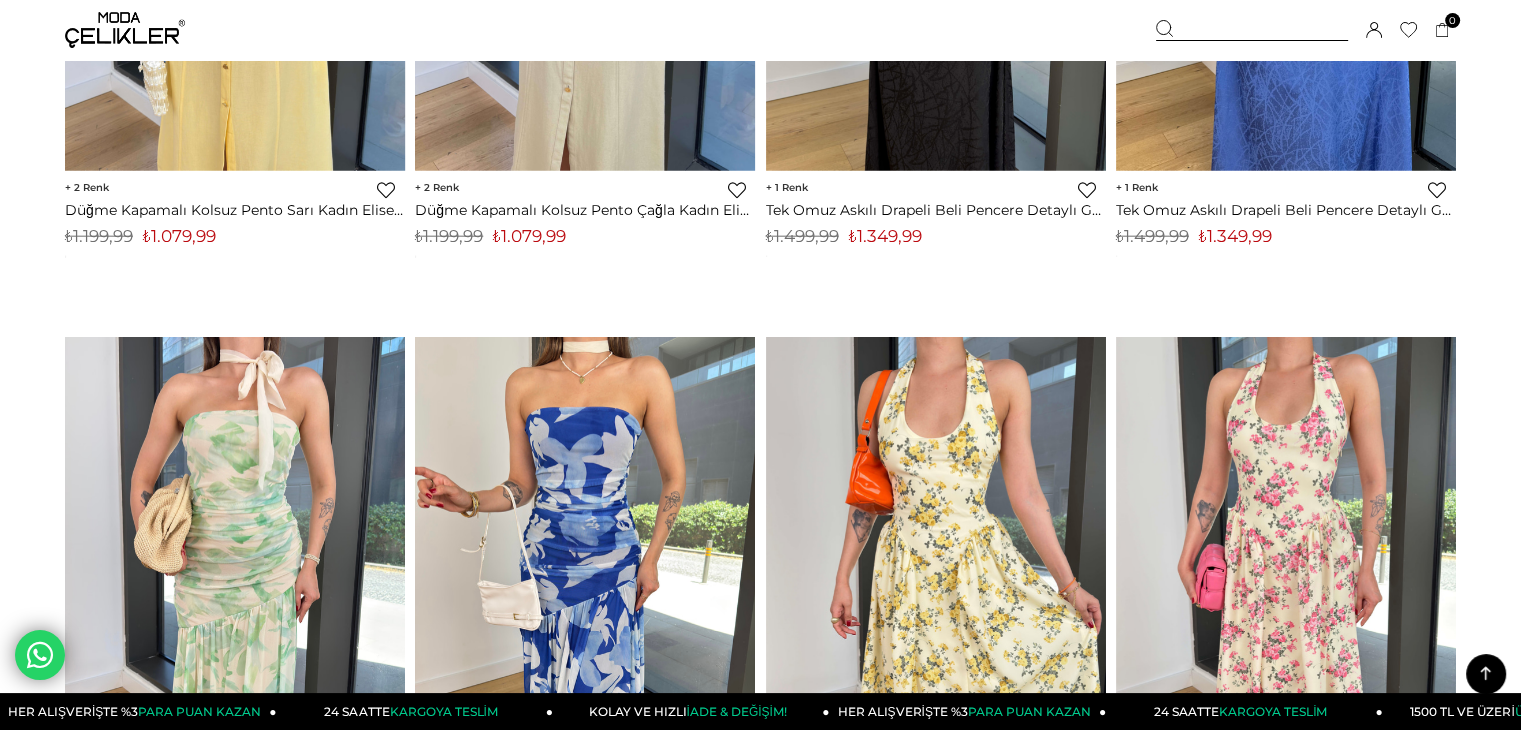 scroll, scrollTop: 9092, scrollLeft: 0, axis: vertical 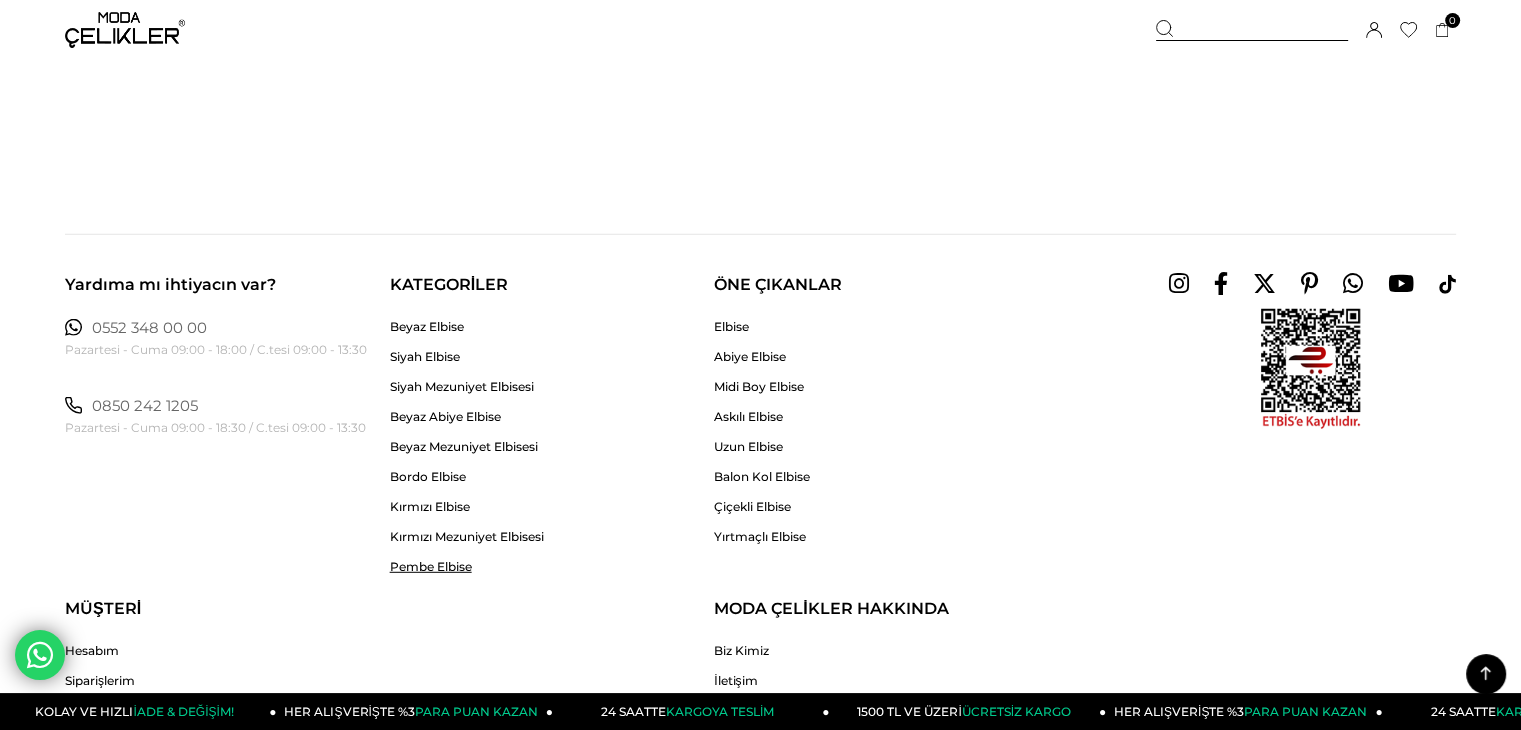 click on "Pembe Elbise" at bounding box center (467, 566) 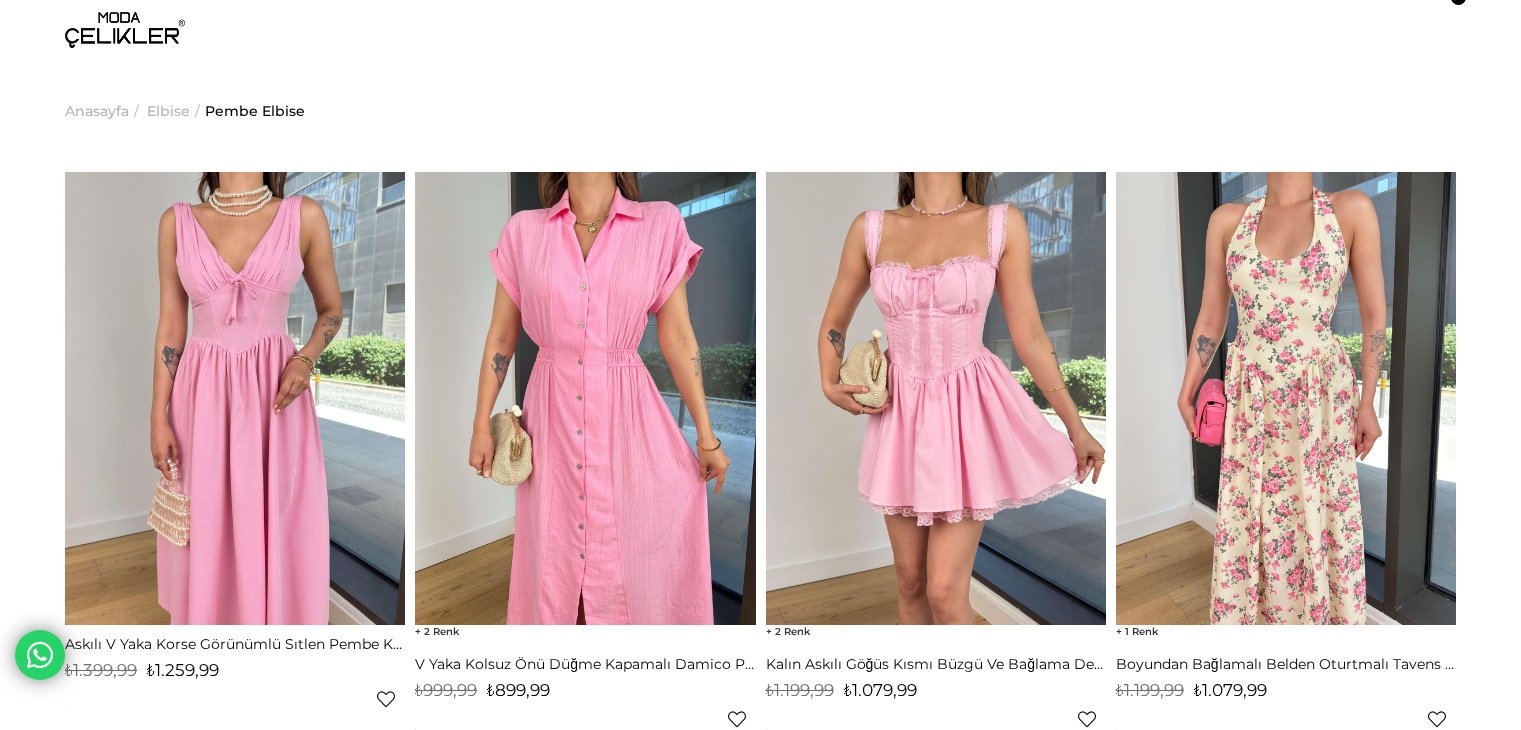 scroll, scrollTop: 0, scrollLeft: 0, axis: both 